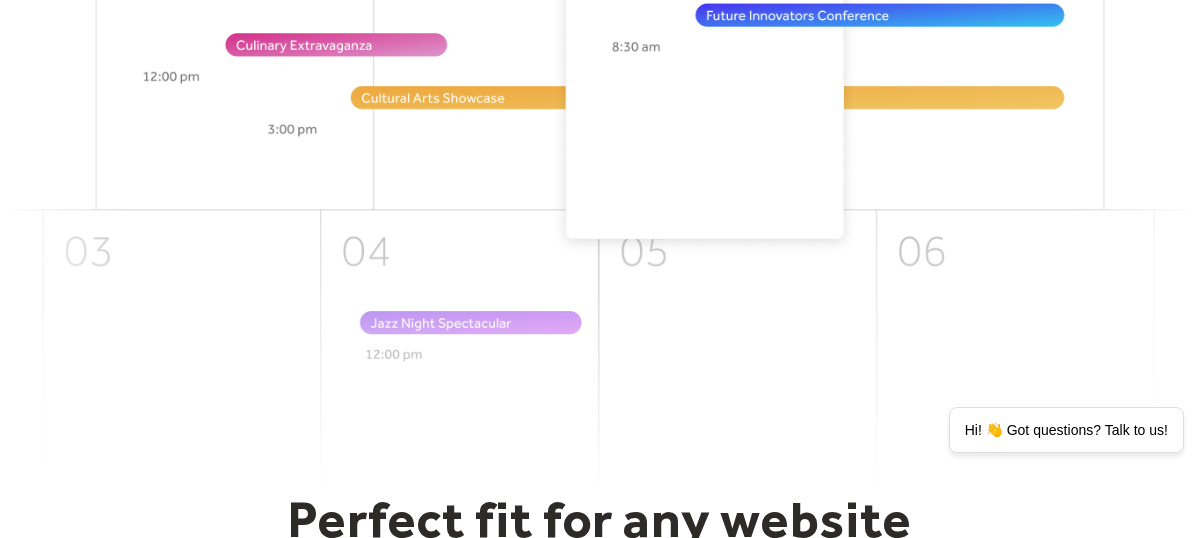 scroll, scrollTop: 0, scrollLeft: 0, axis: both 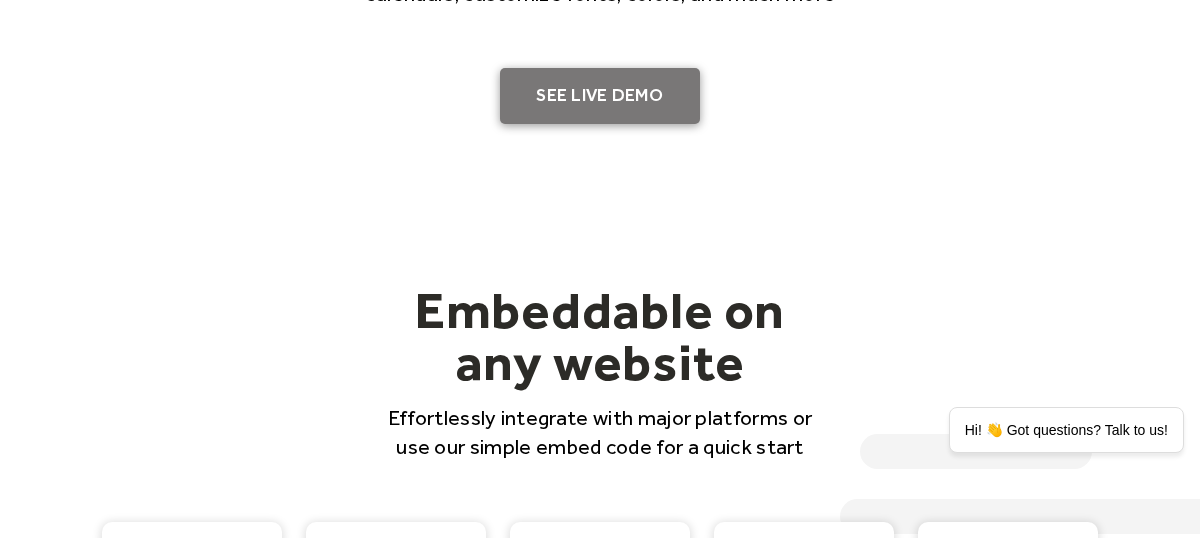 click on "SEE LIVE DEMO" at bounding box center (600, 96) 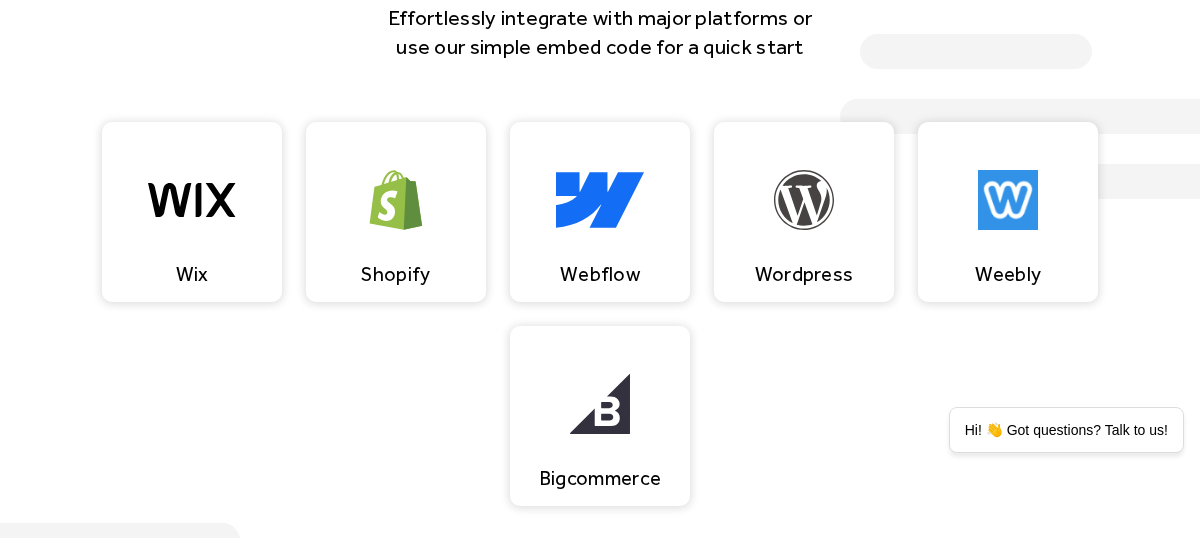 scroll, scrollTop: 1809, scrollLeft: 0, axis: vertical 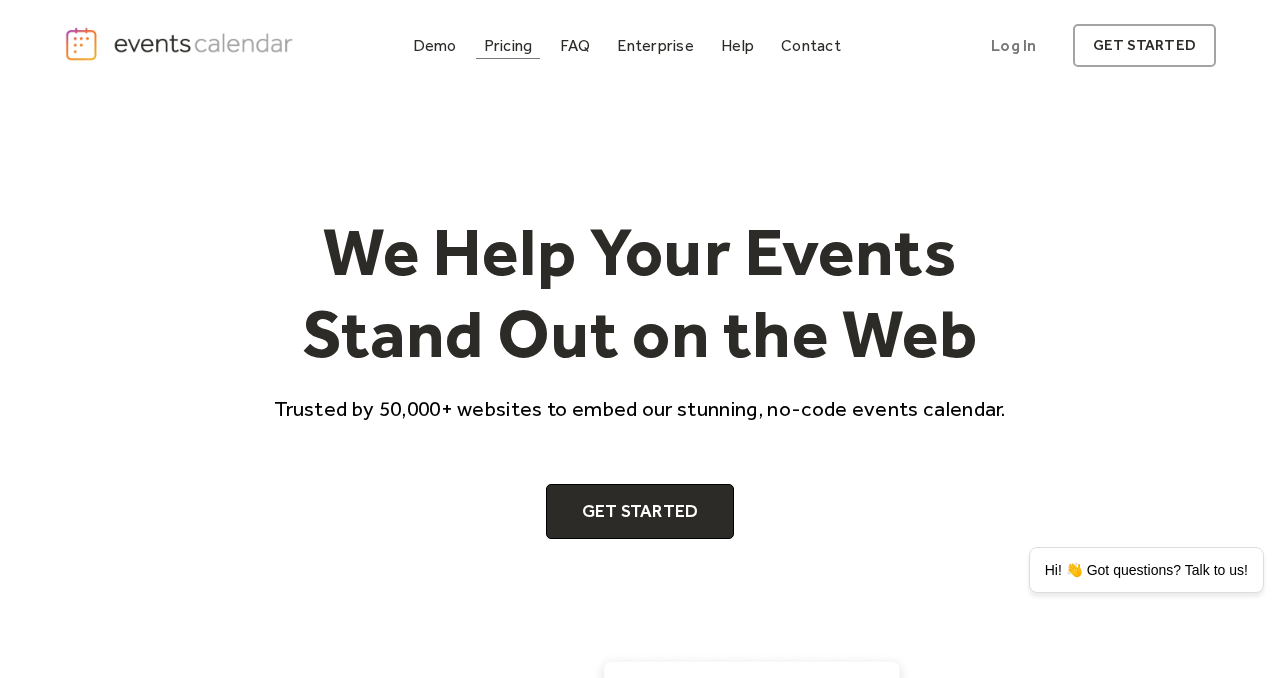 click on "Pricing" at bounding box center [508, 45] 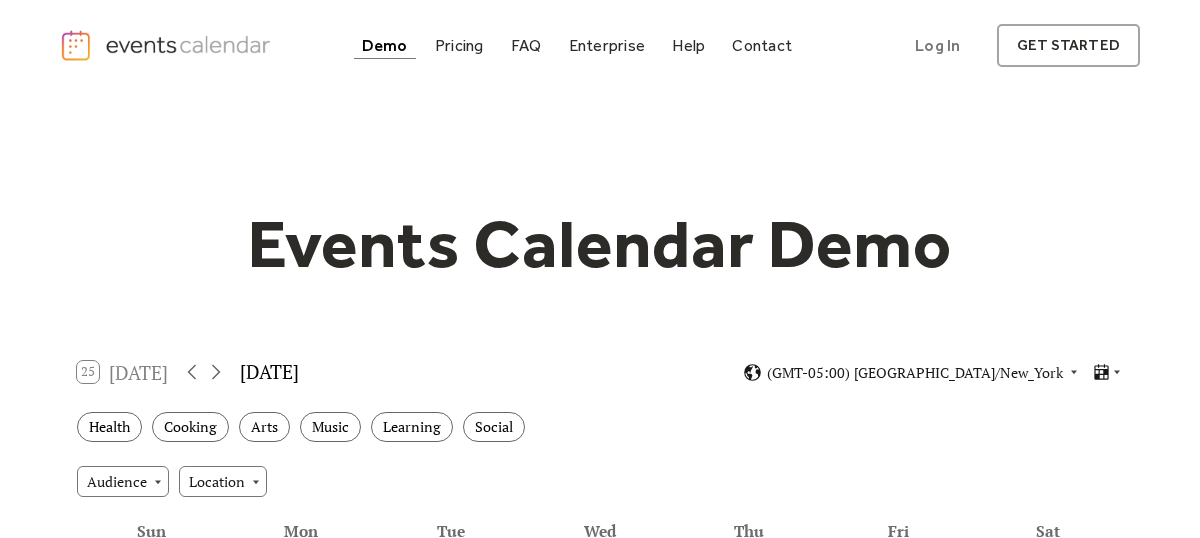 scroll, scrollTop: 0, scrollLeft: 0, axis: both 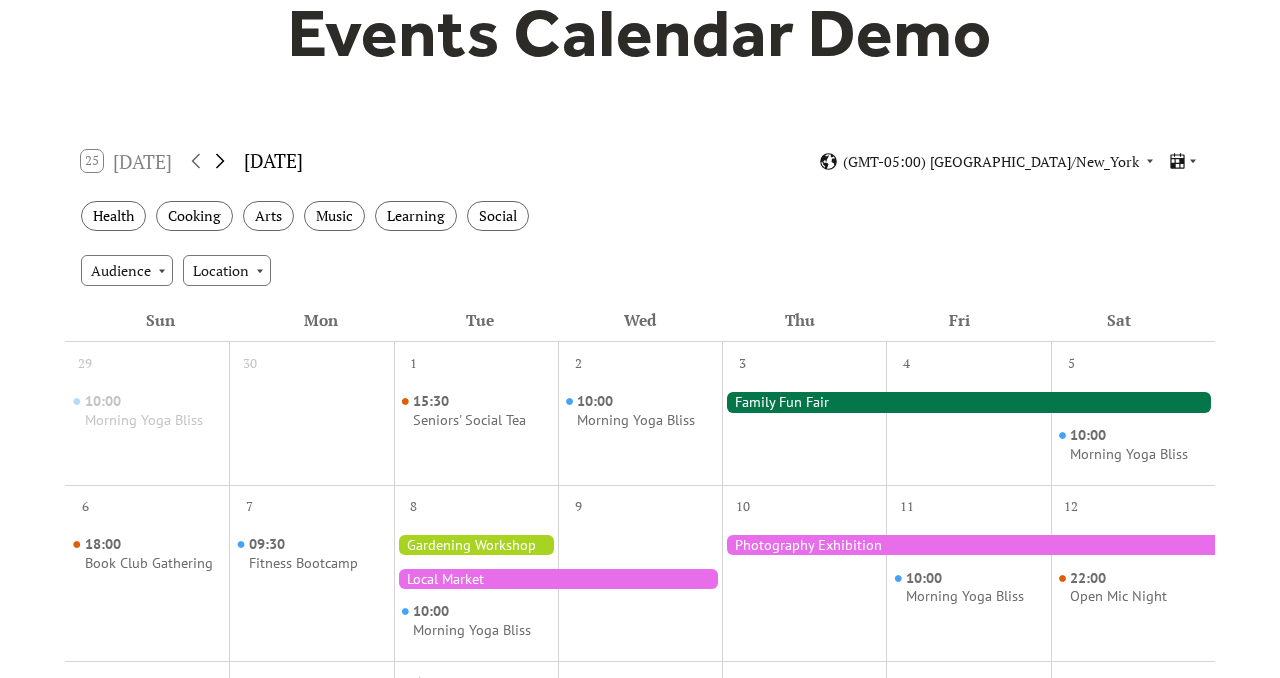click 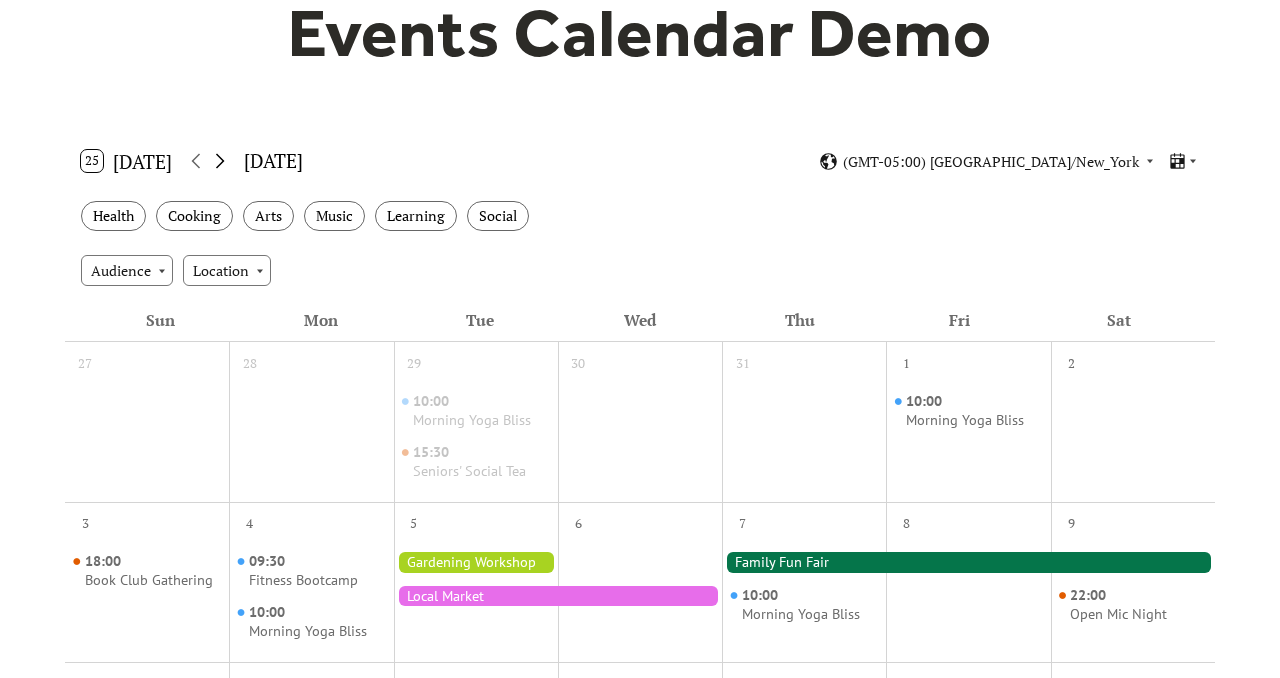 click 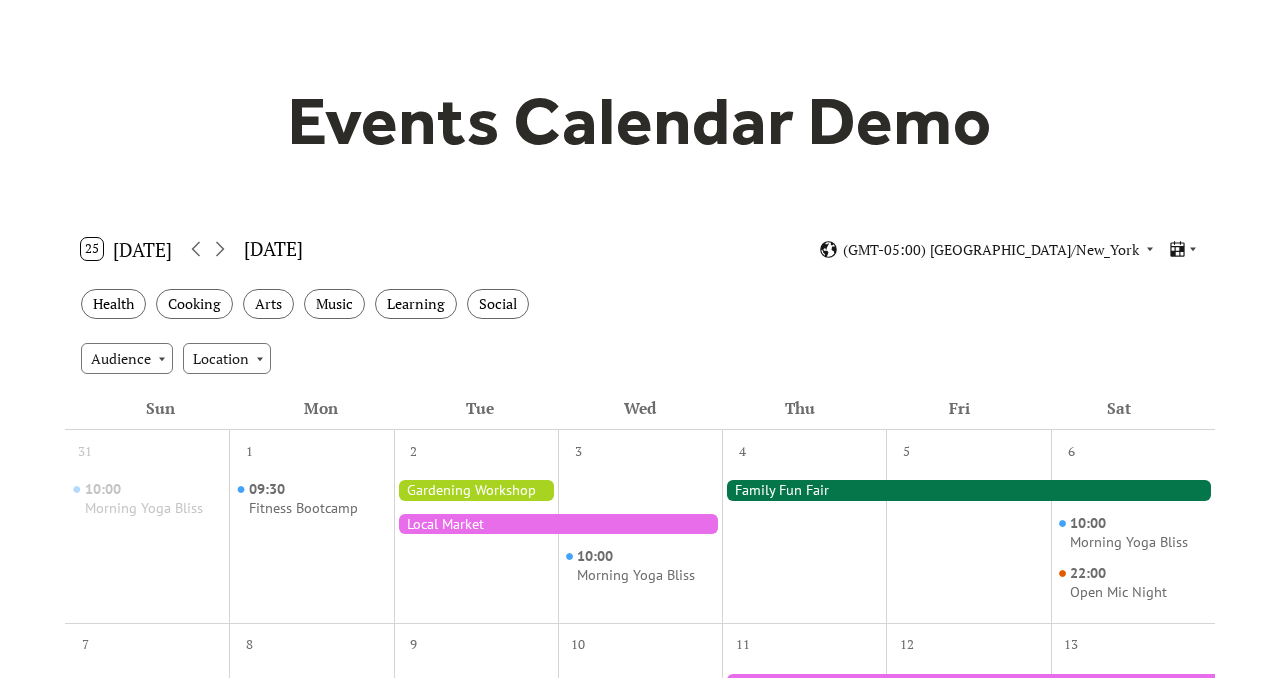 scroll, scrollTop: 0, scrollLeft: 0, axis: both 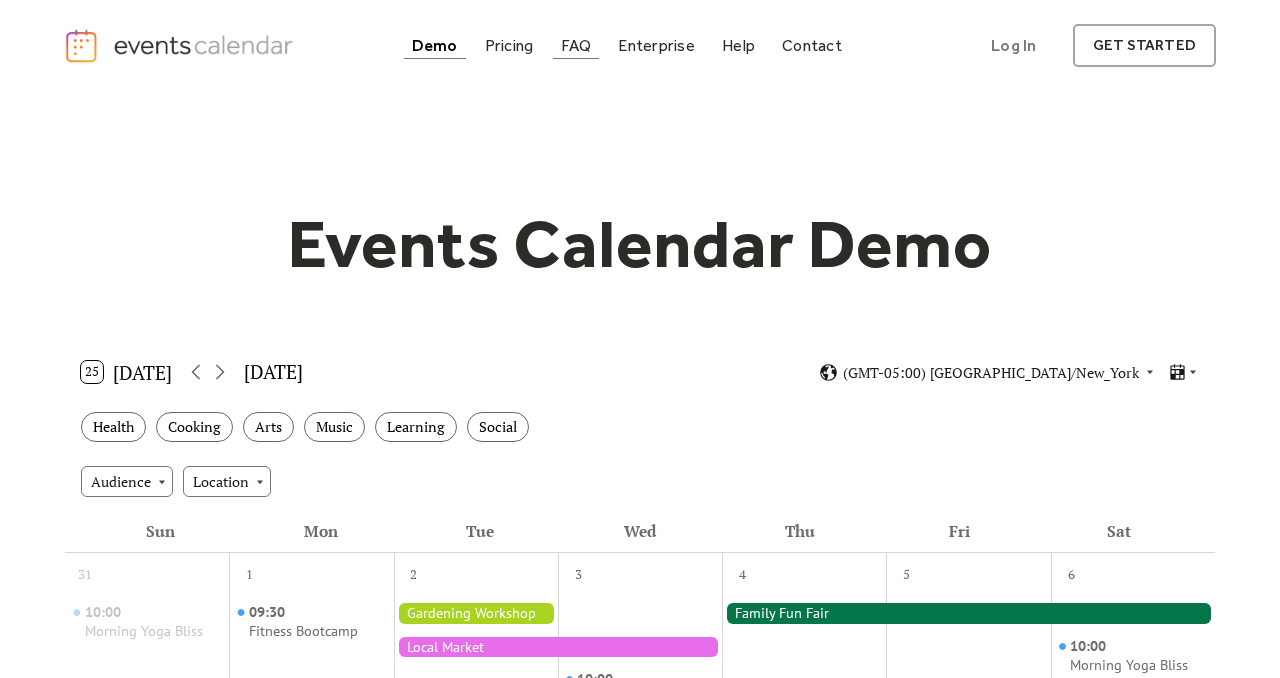 click on "FAQ" at bounding box center [576, 45] 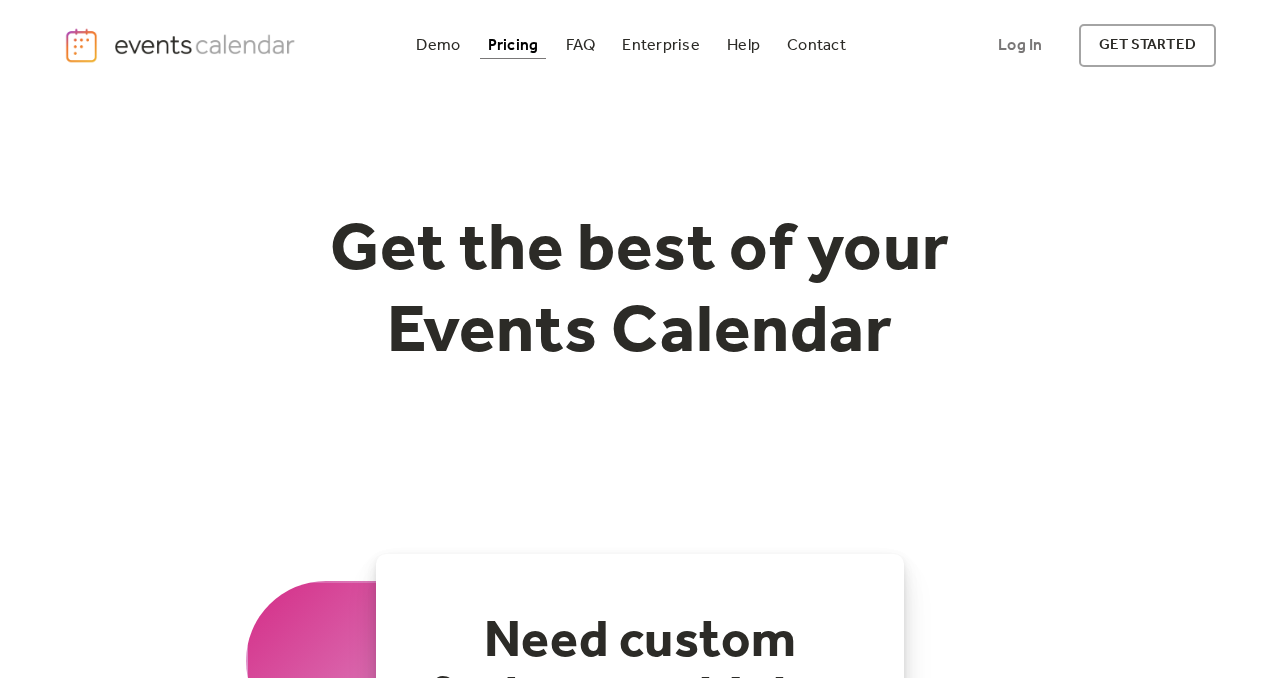 scroll, scrollTop: 146, scrollLeft: 0, axis: vertical 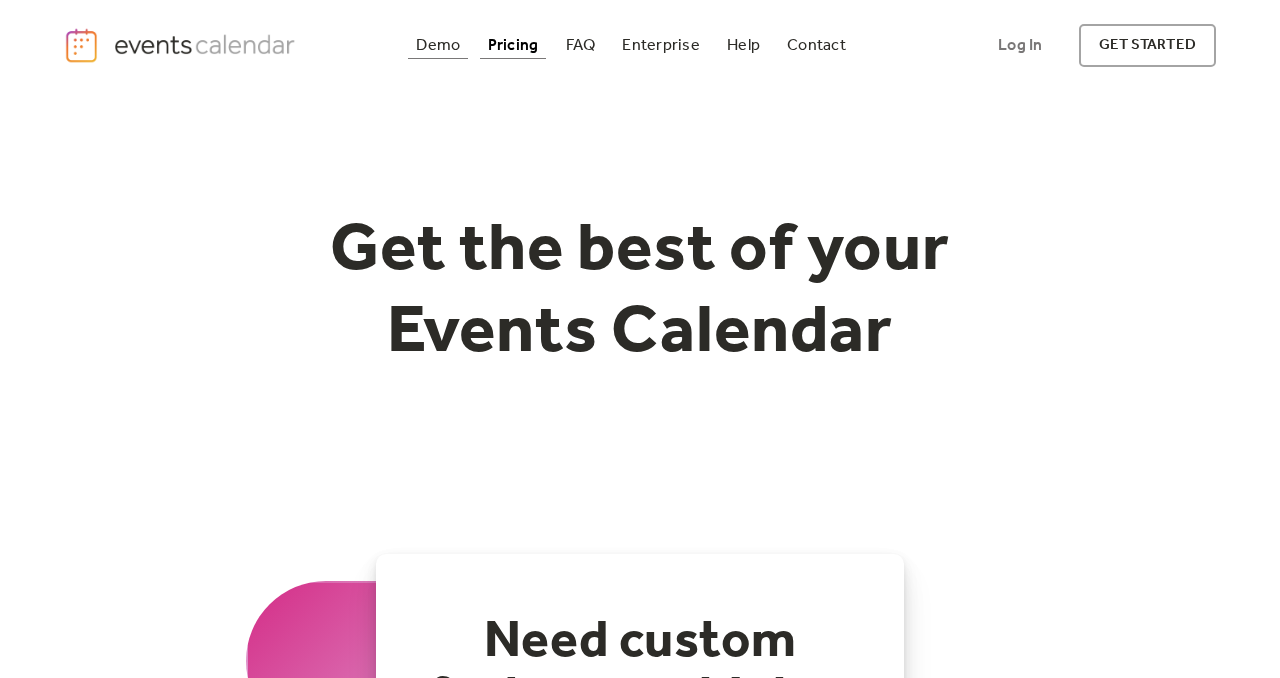 click on "Demo" at bounding box center (438, 45) 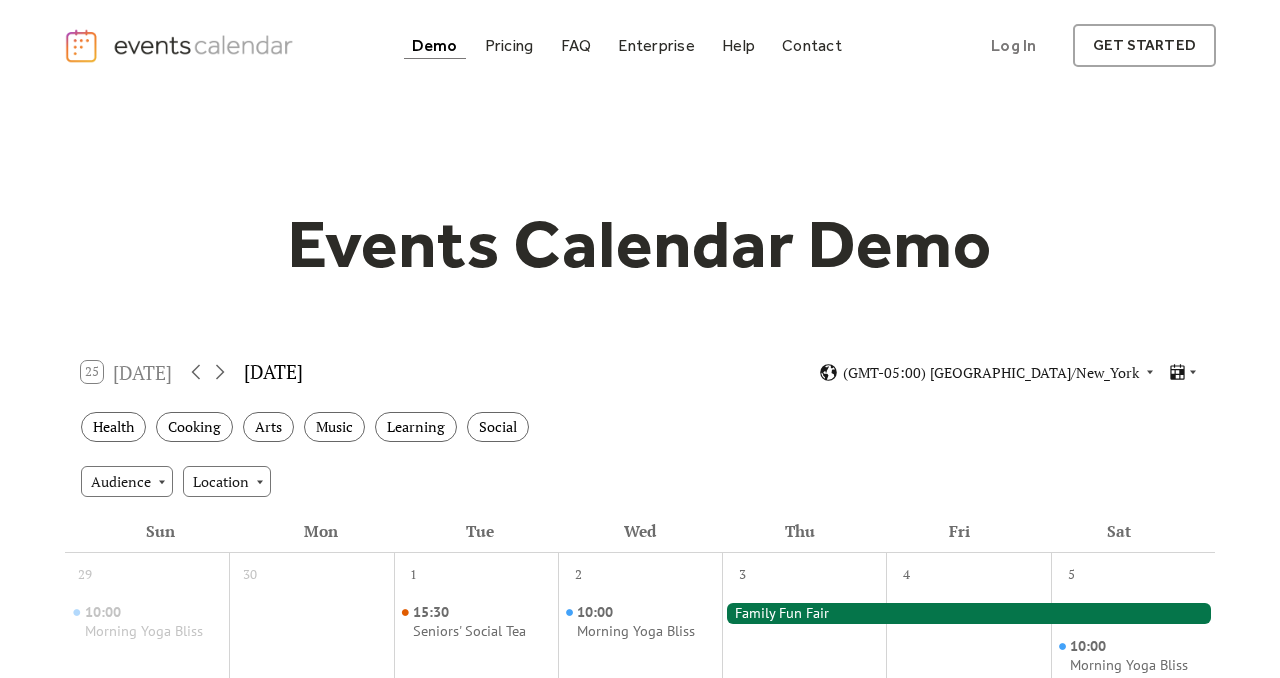 scroll, scrollTop: 0, scrollLeft: 0, axis: both 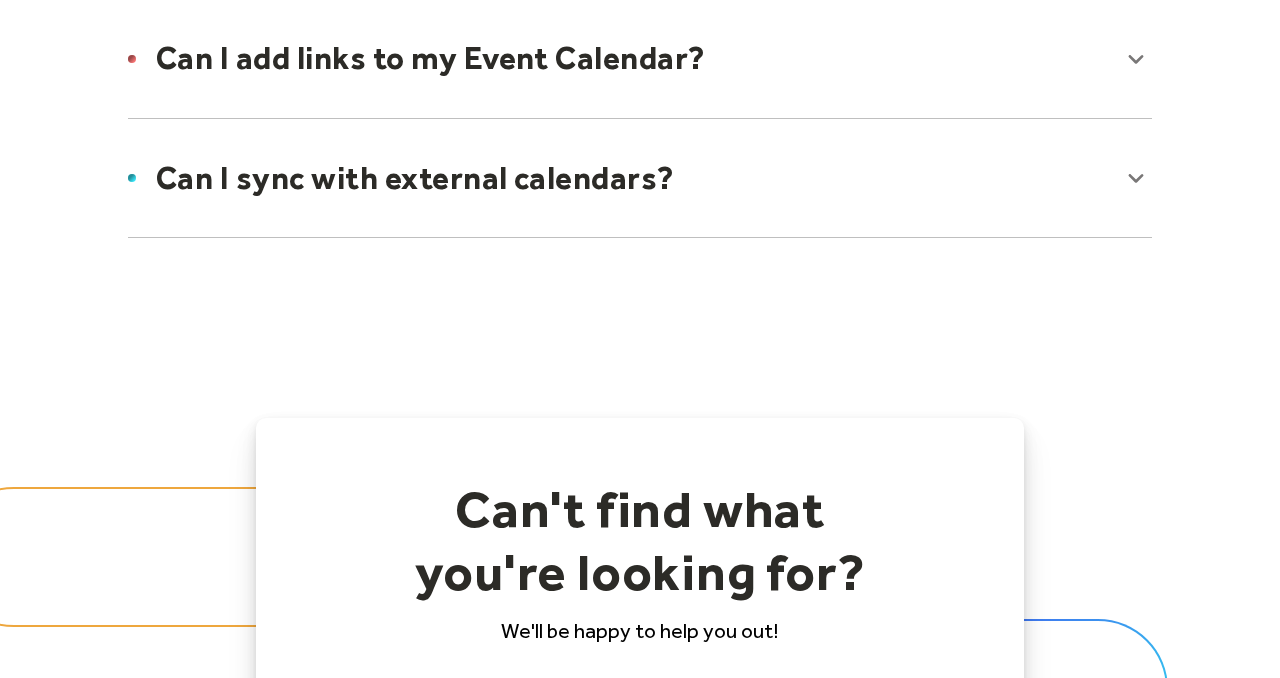 click at bounding box center [640, 178] 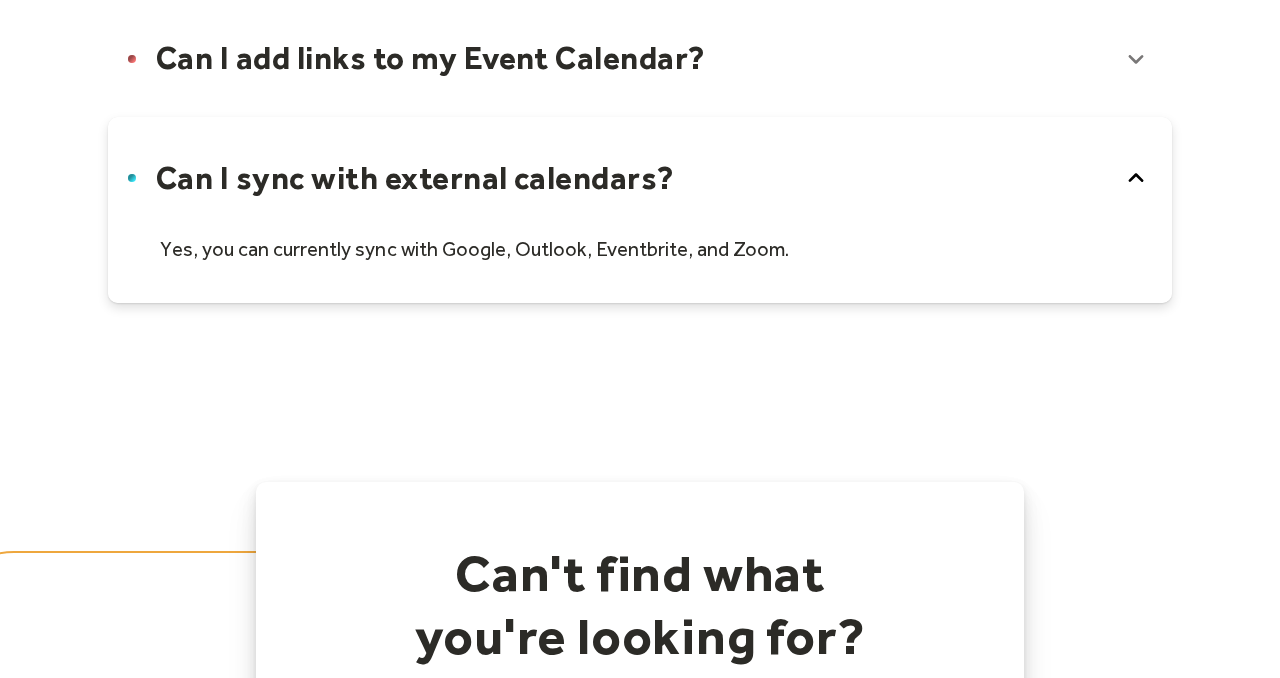 click at bounding box center [640, 210] 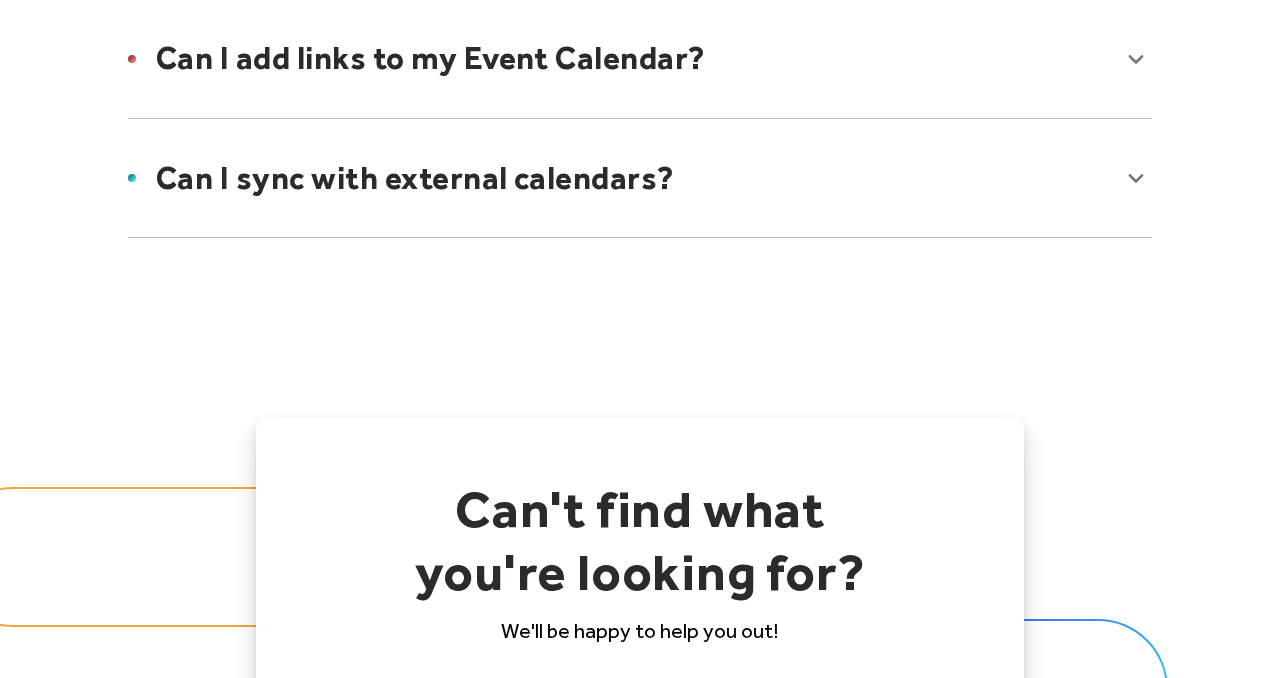click at bounding box center [640, 178] 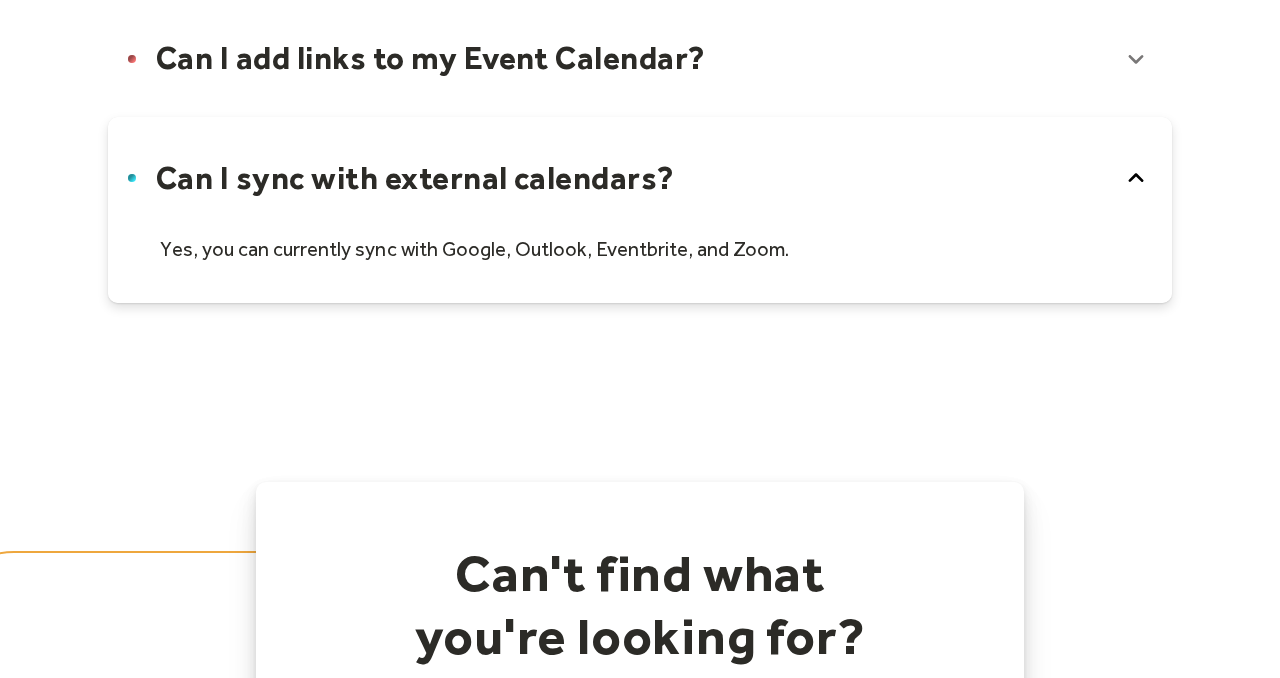 click at bounding box center (640, 210) 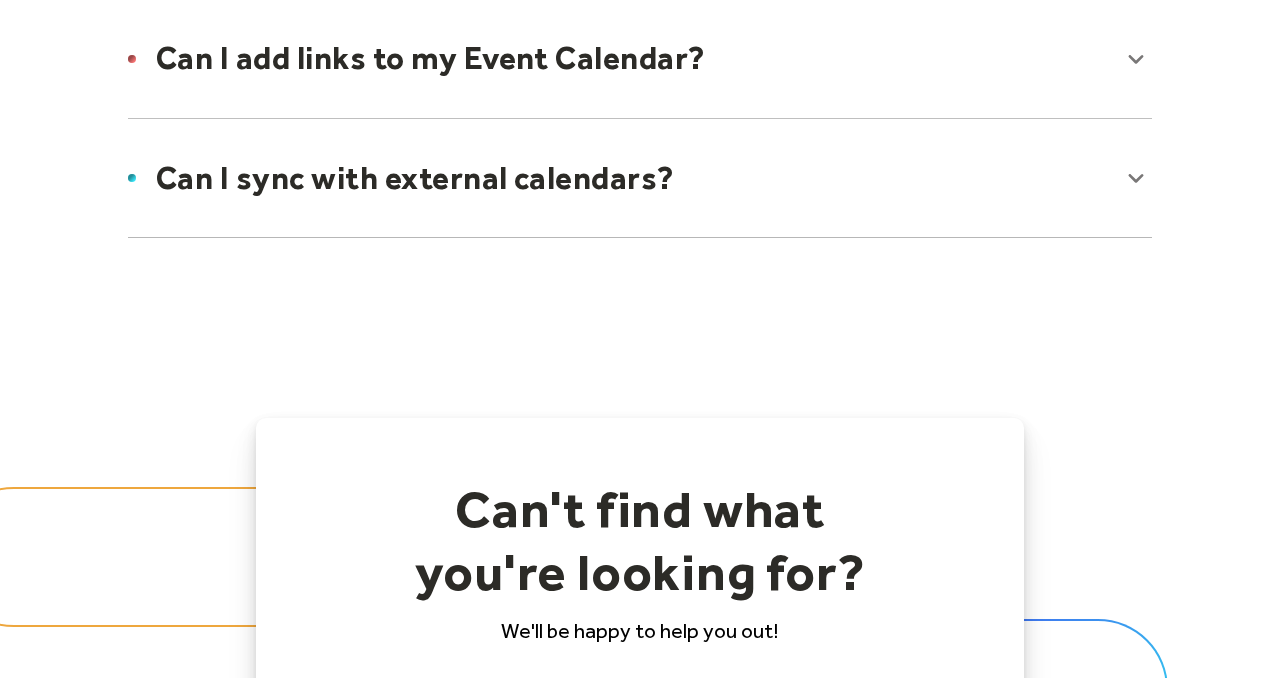 click at bounding box center (640, 178) 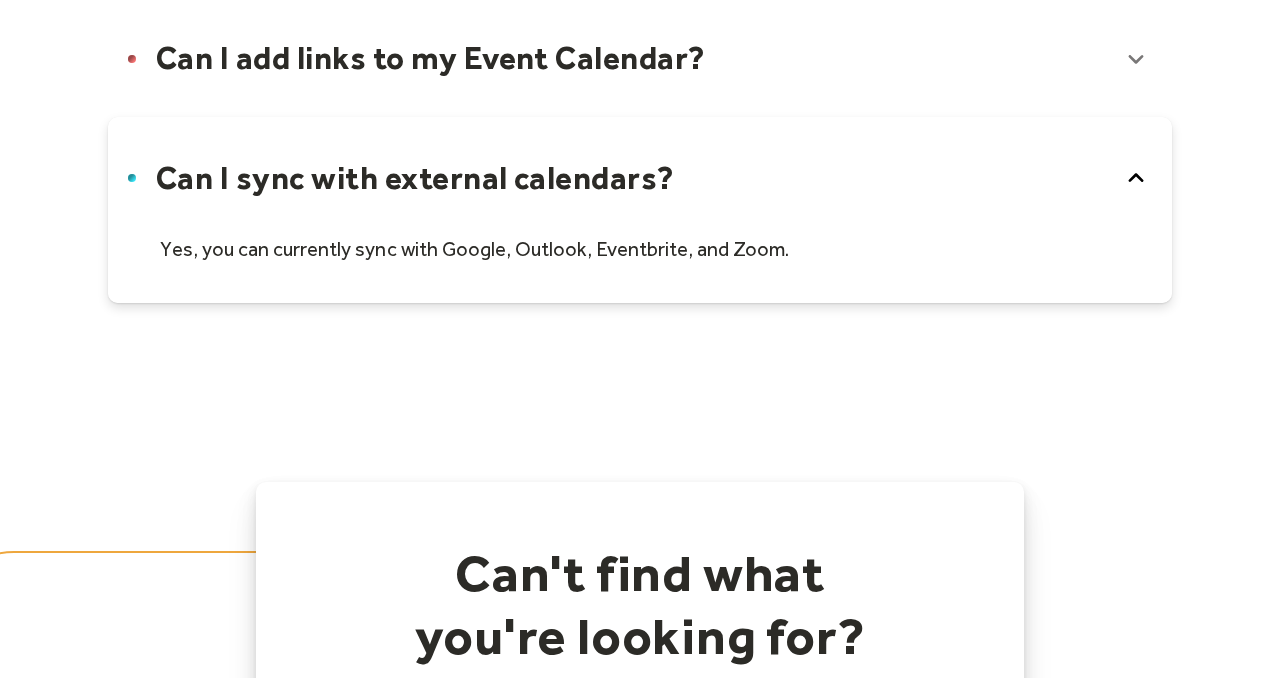 click at bounding box center [640, 210] 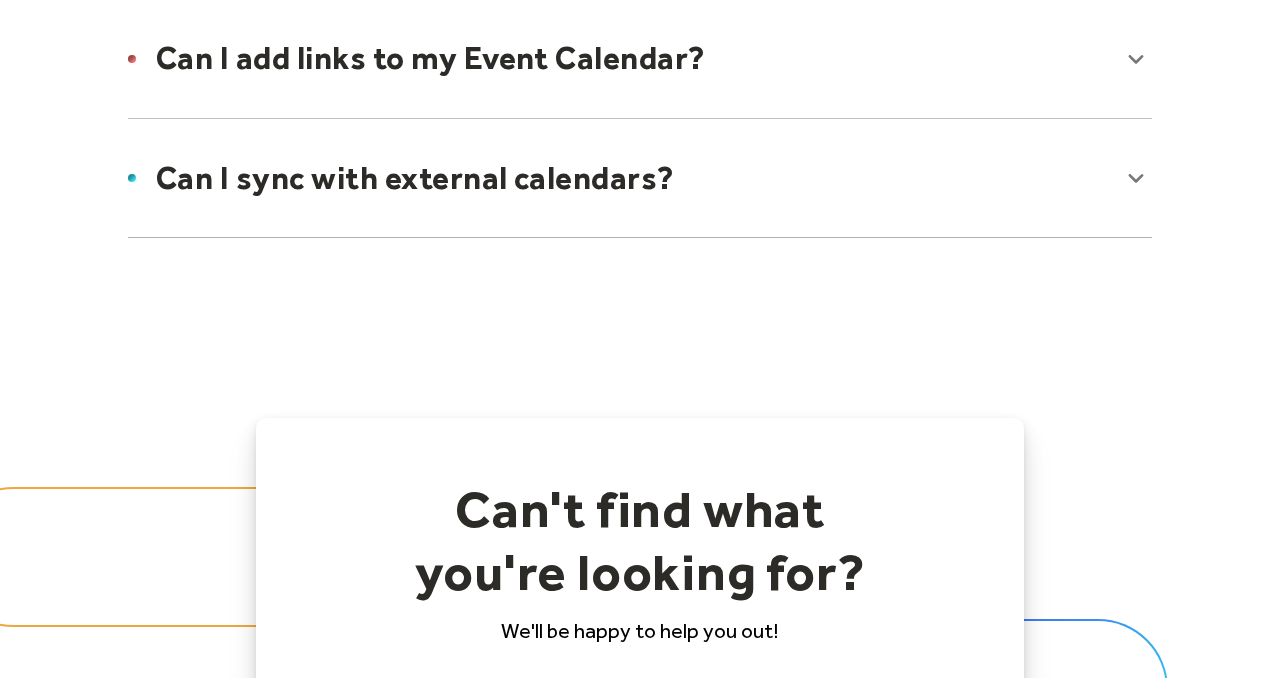 click at bounding box center (640, 58) 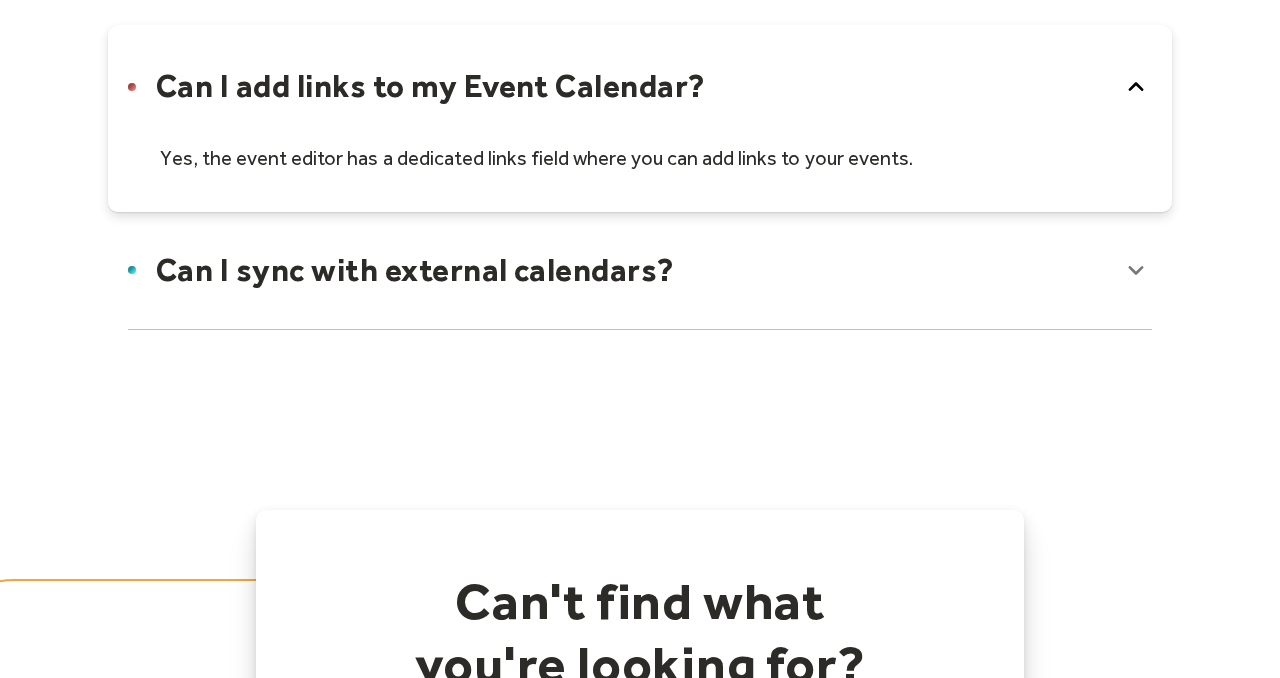 scroll, scrollTop: 1738, scrollLeft: 0, axis: vertical 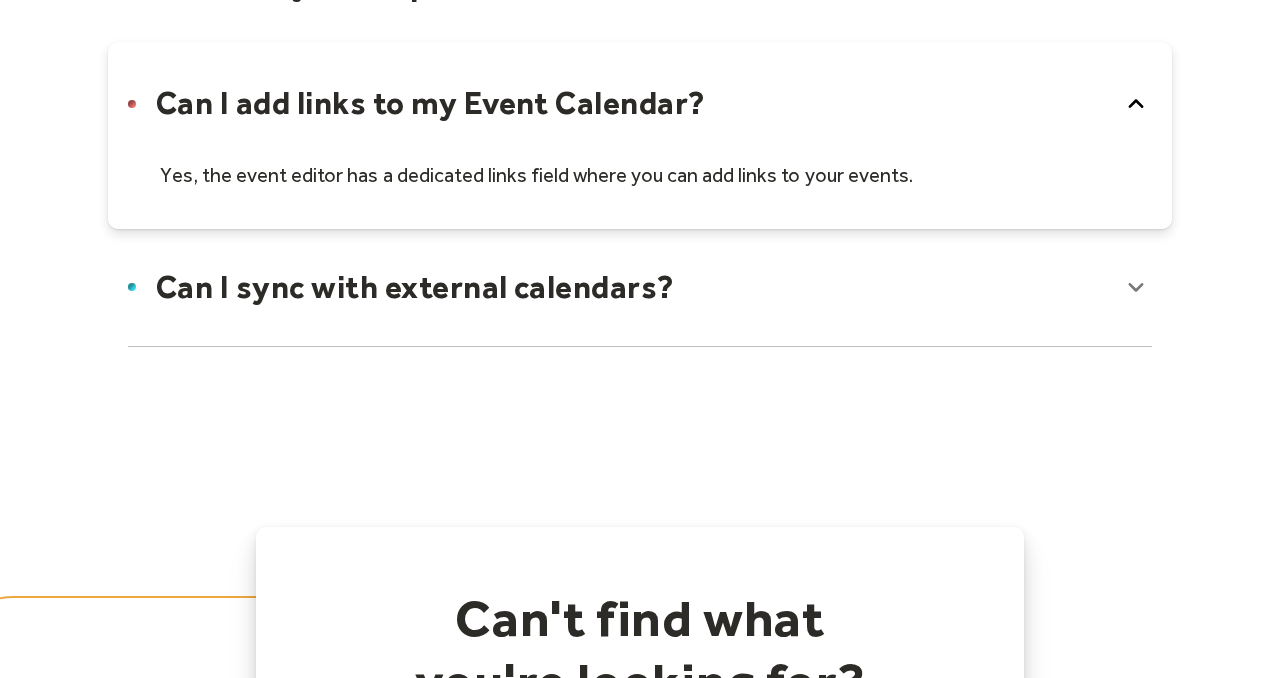 click at bounding box center [640, 135] 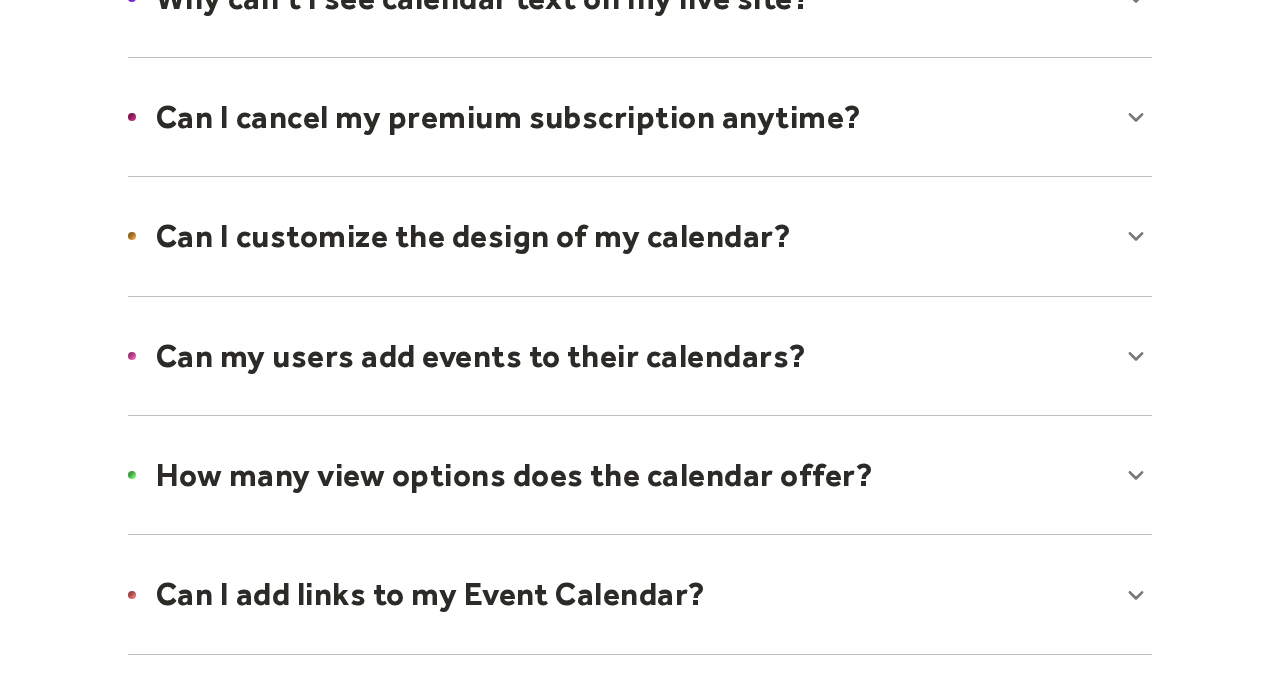 scroll, scrollTop: 1176, scrollLeft: 0, axis: vertical 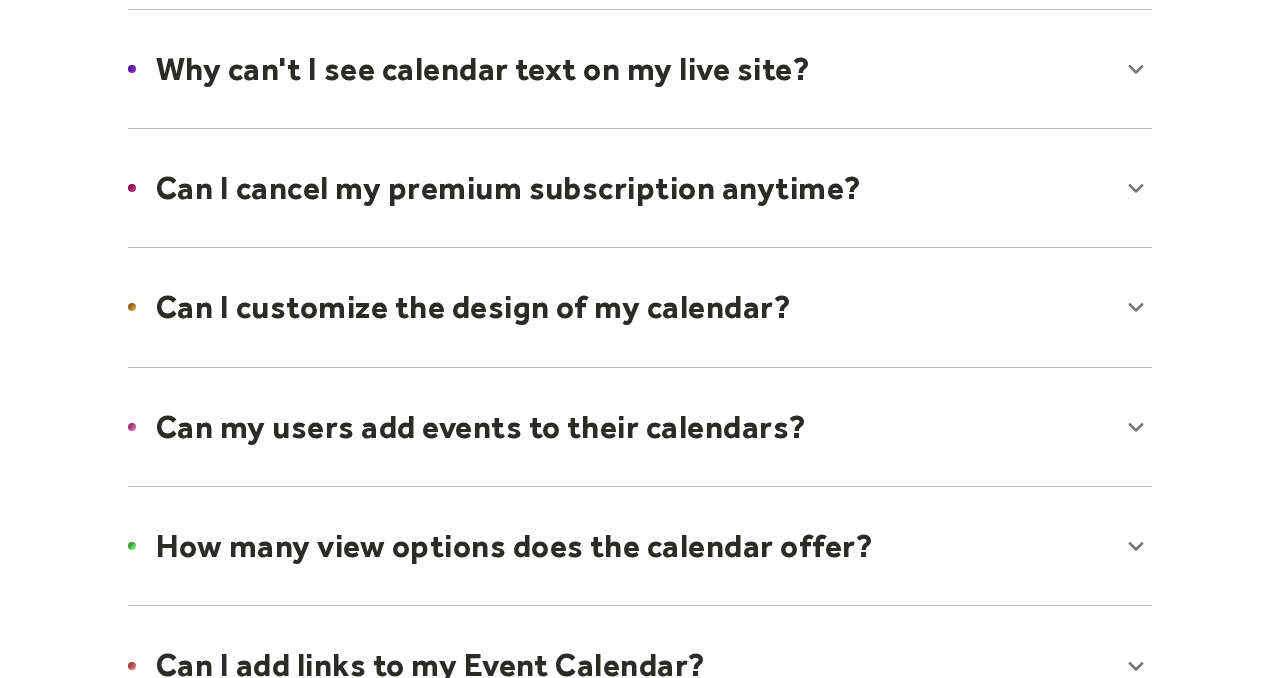 click at bounding box center [640, 307] 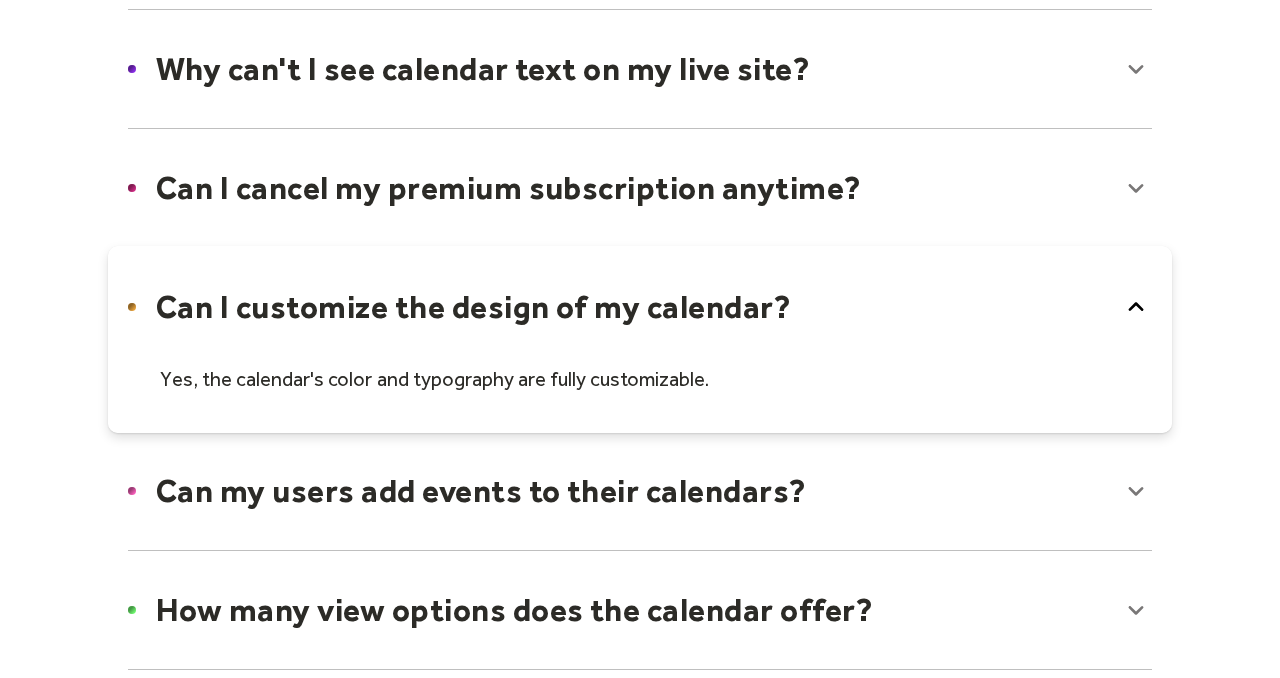 click at bounding box center [640, 339] 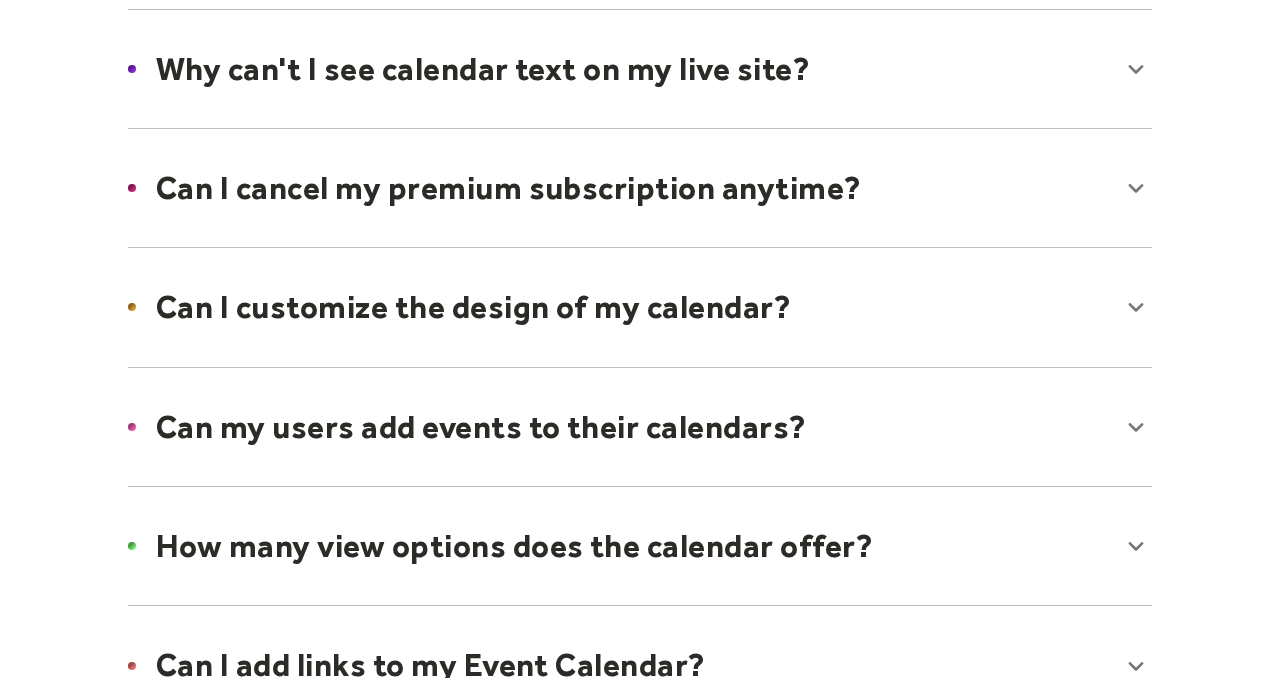 click at bounding box center [640, 188] 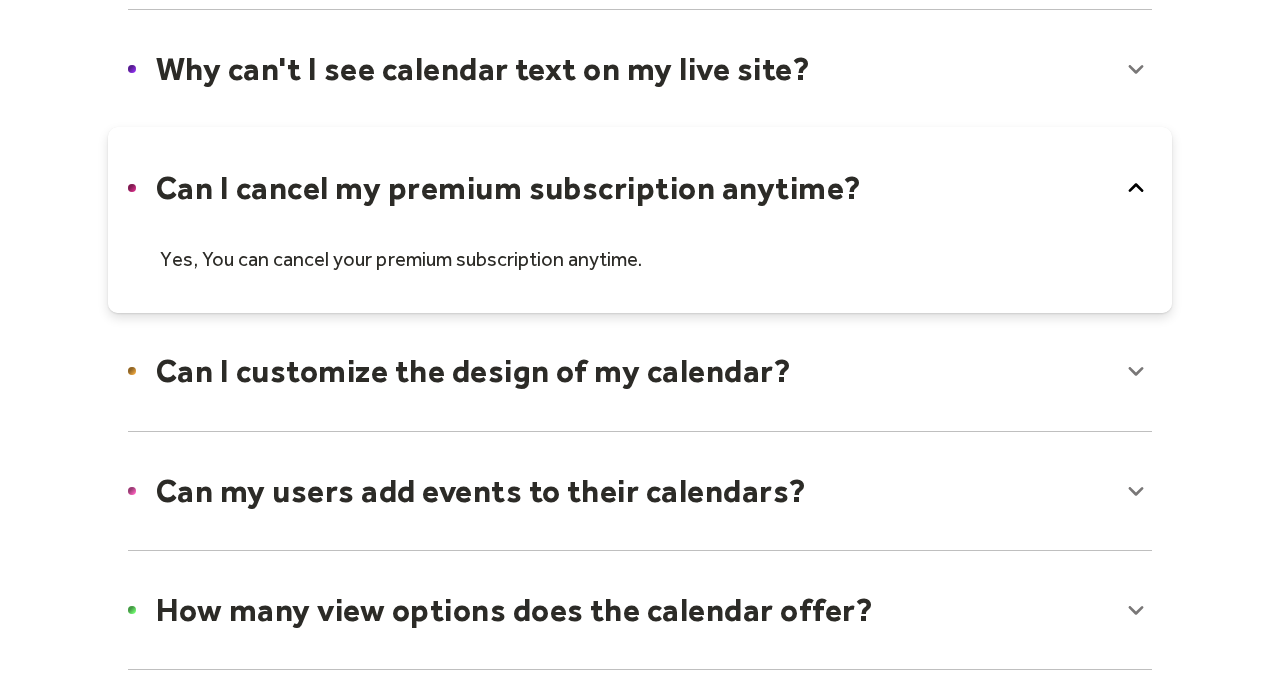 click at bounding box center [640, 220] 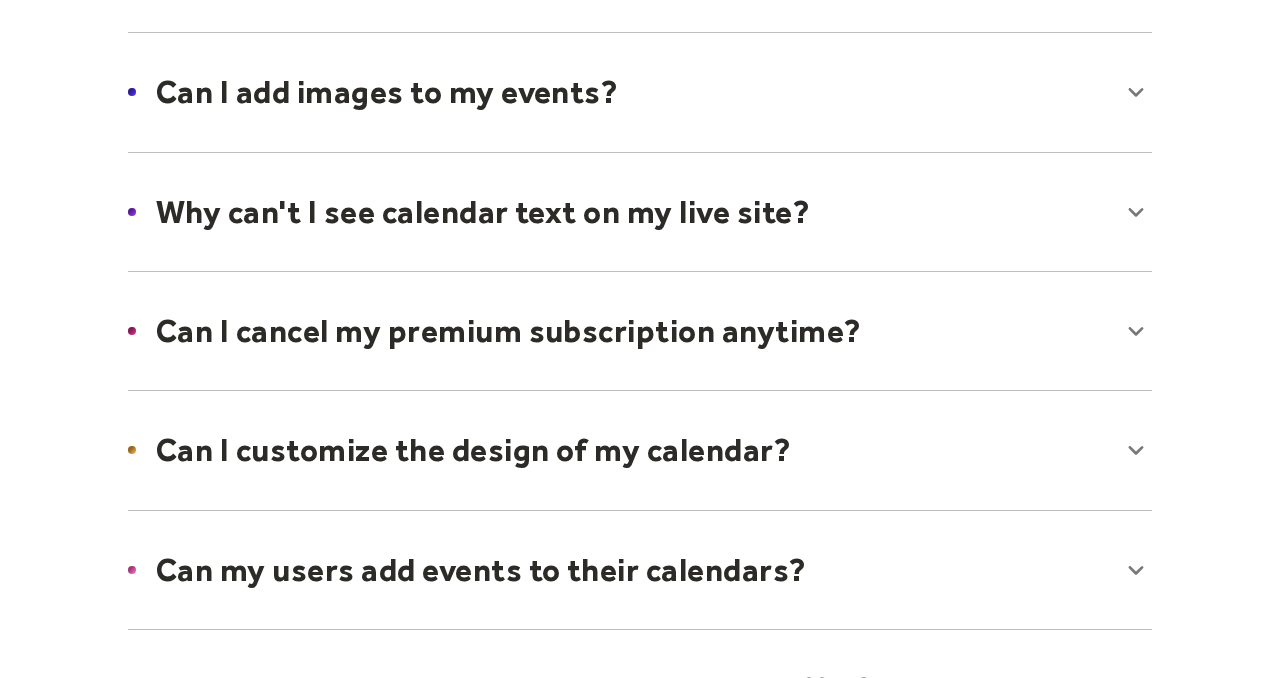 scroll, scrollTop: 1026, scrollLeft: 0, axis: vertical 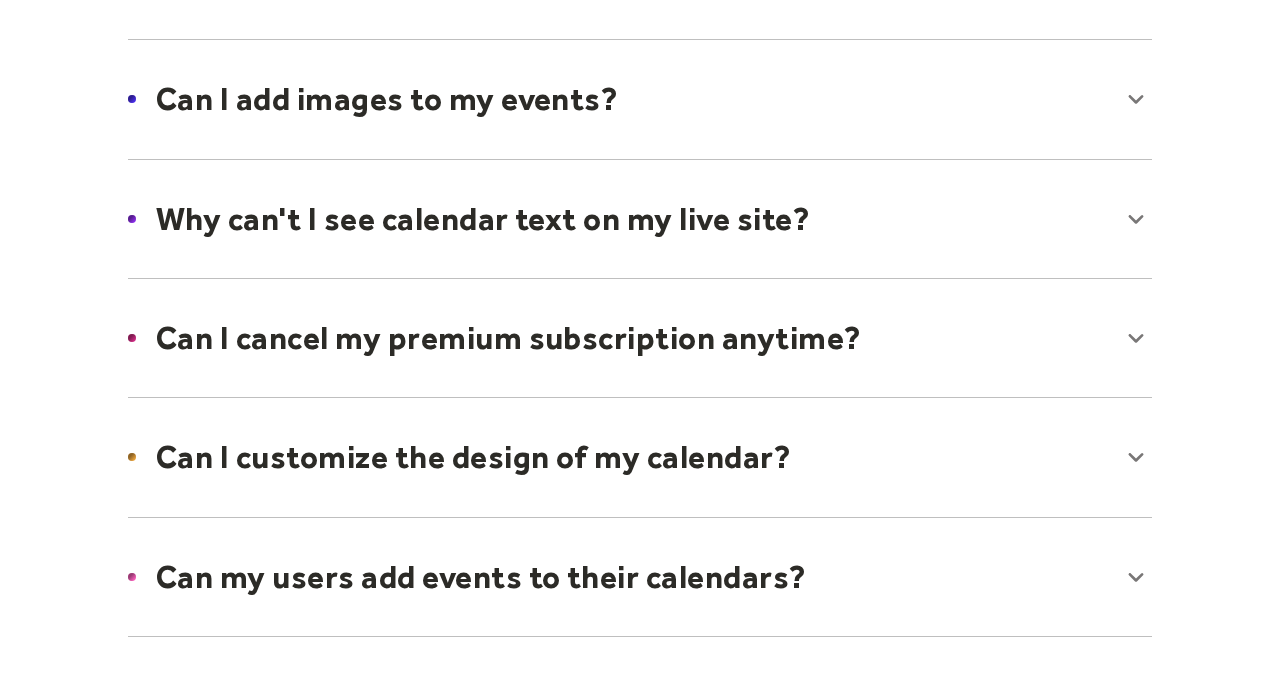 click at bounding box center (640, 219) 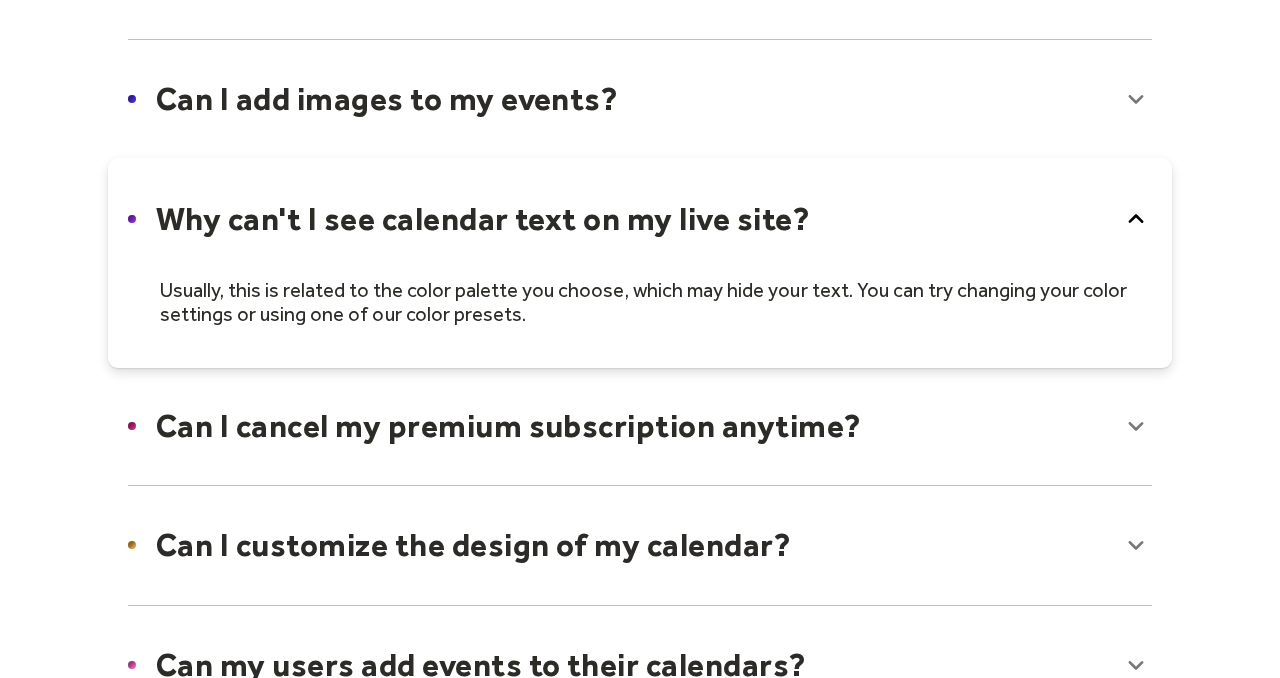 click at bounding box center [640, 263] 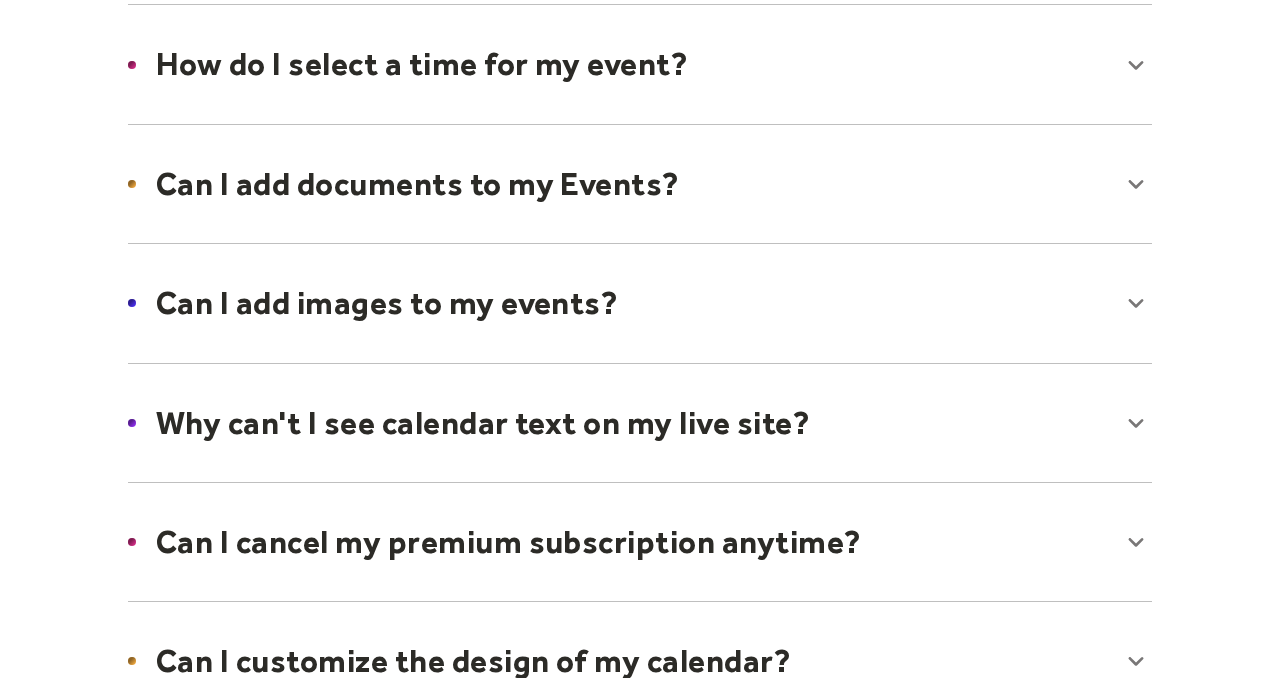 scroll, scrollTop: 819, scrollLeft: 0, axis: vertical 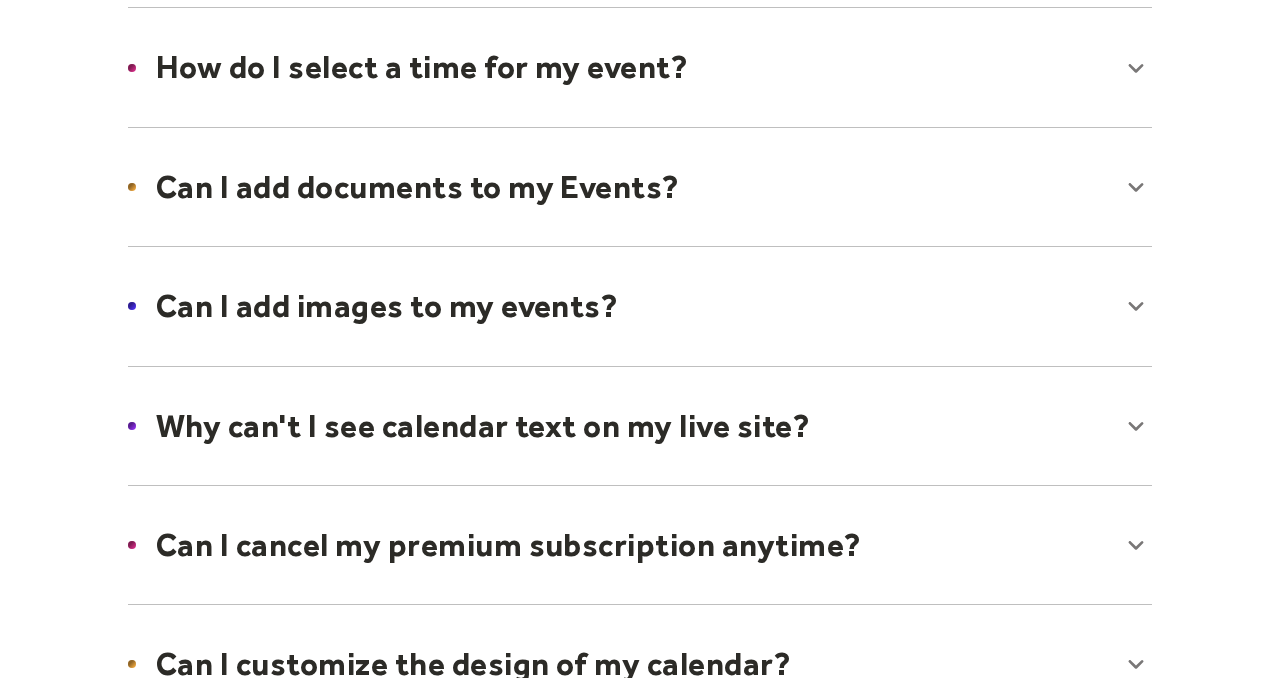 click at bounding box center [640, 187] 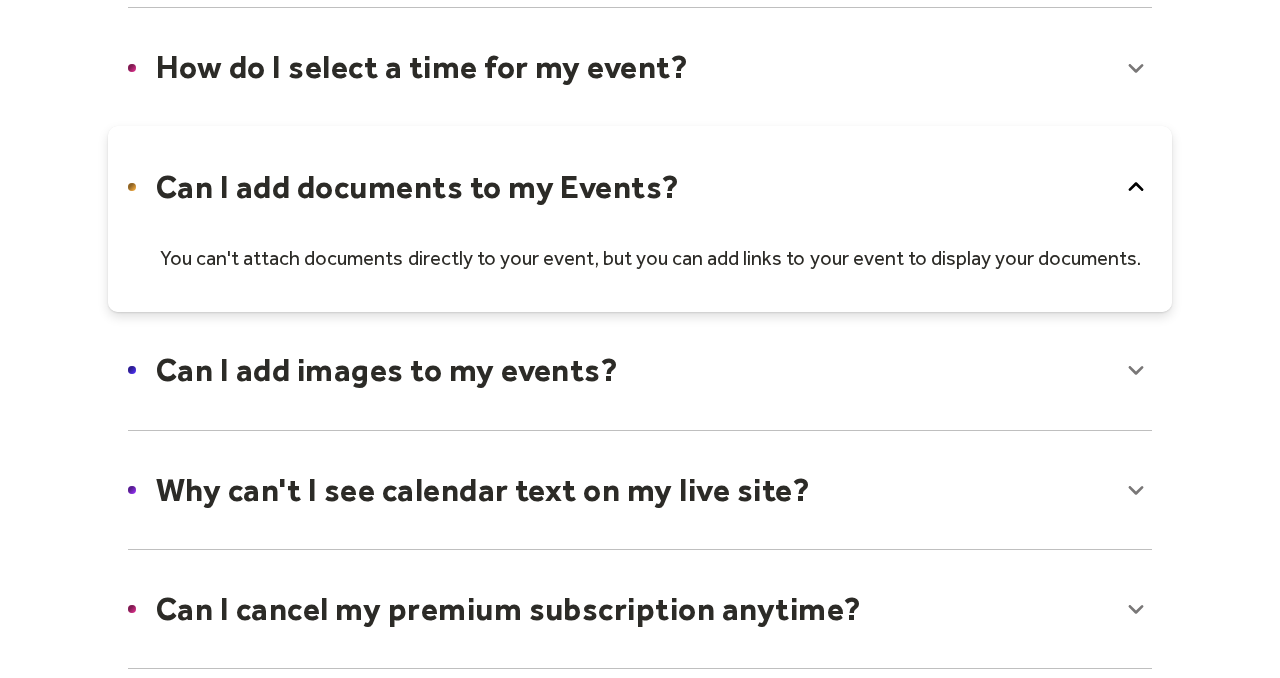 click at bounding box center [640, 219] 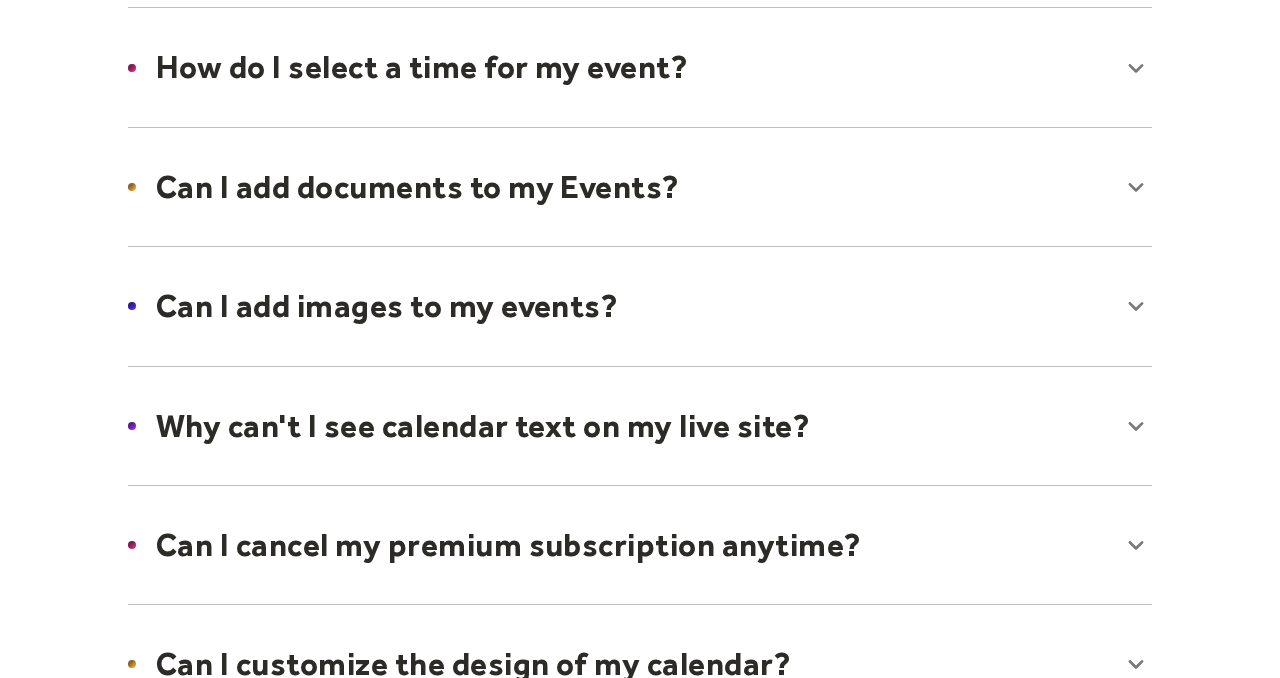 click at bounding box center [640, 67] 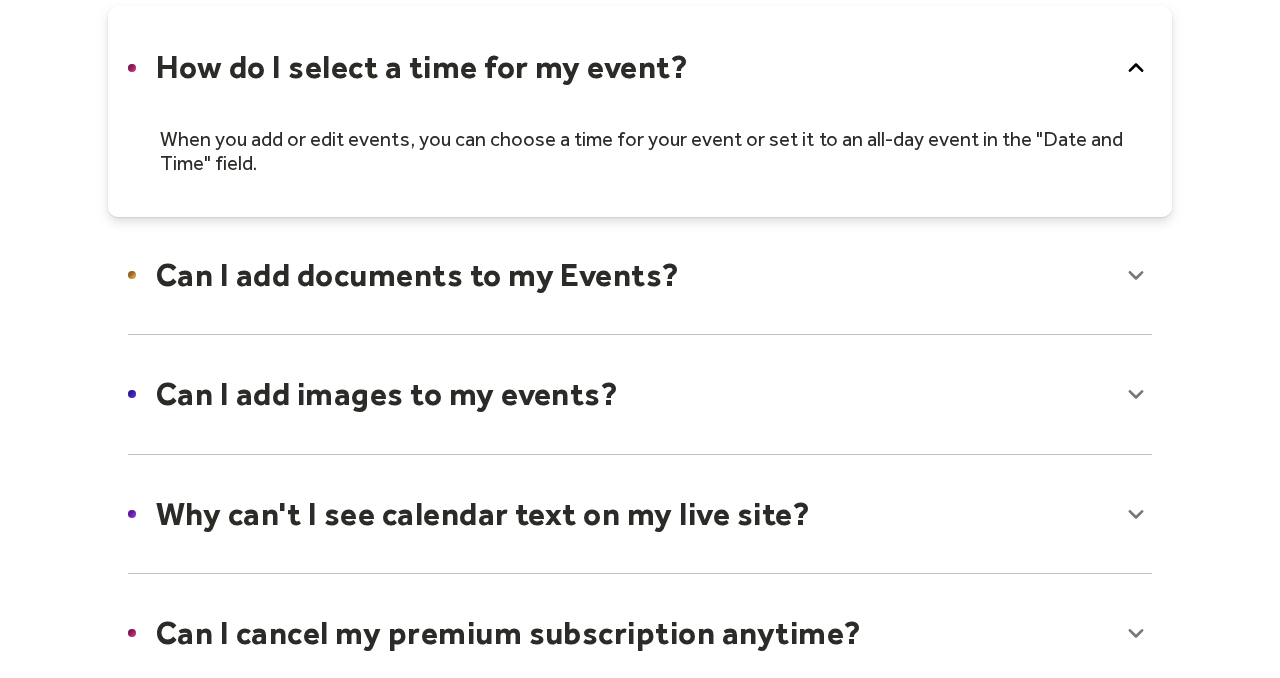 click at bounding box center (640, 111) 